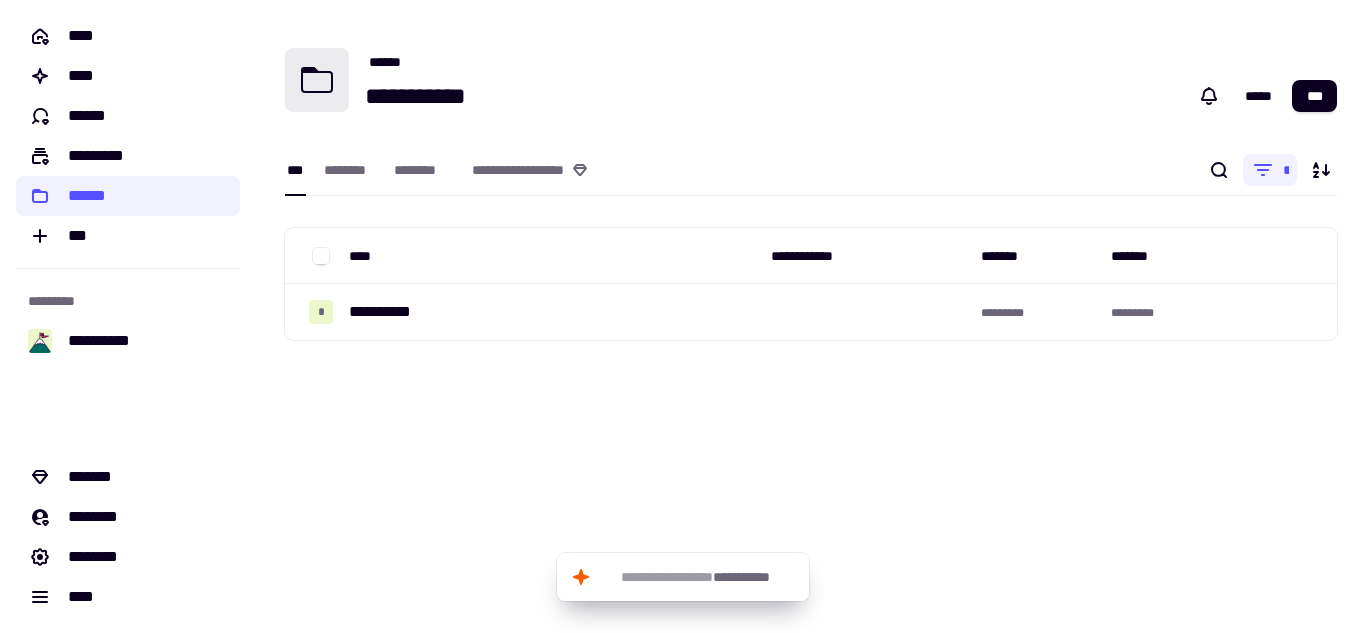 scroll, scrollTop: 0, scrollLeft: 0, axis: both 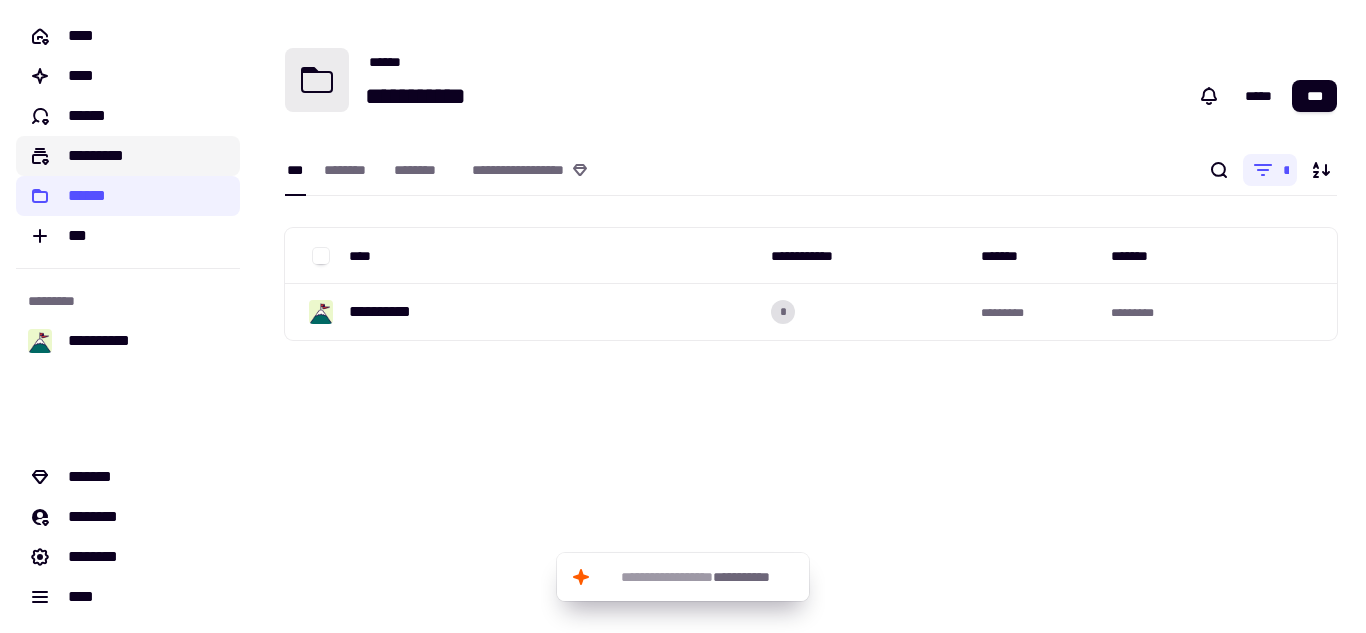 click on "*********" 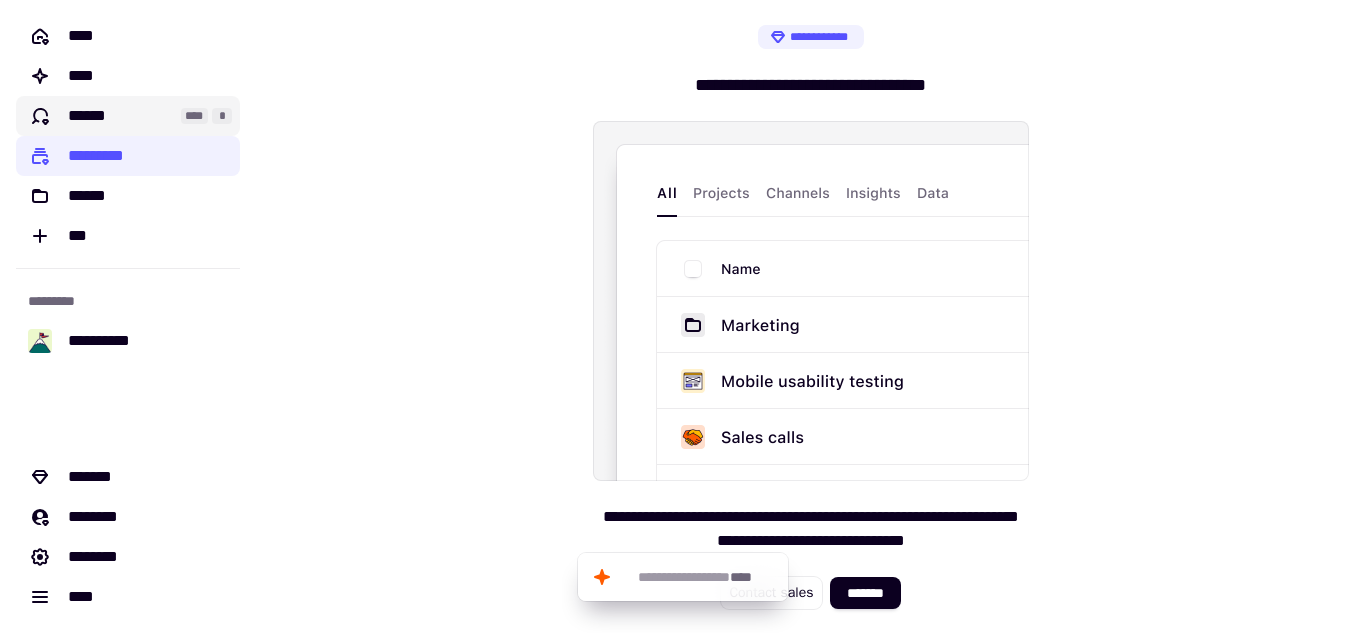 click on "******" 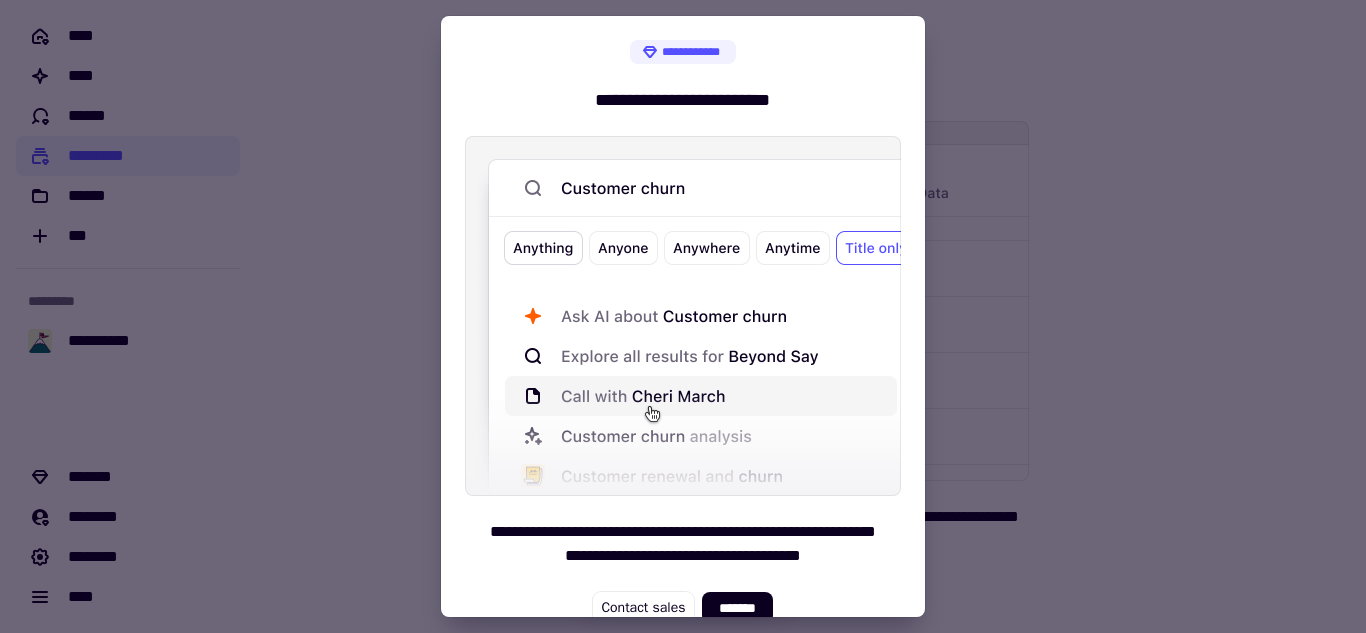 click at bounding box center (683, 316) 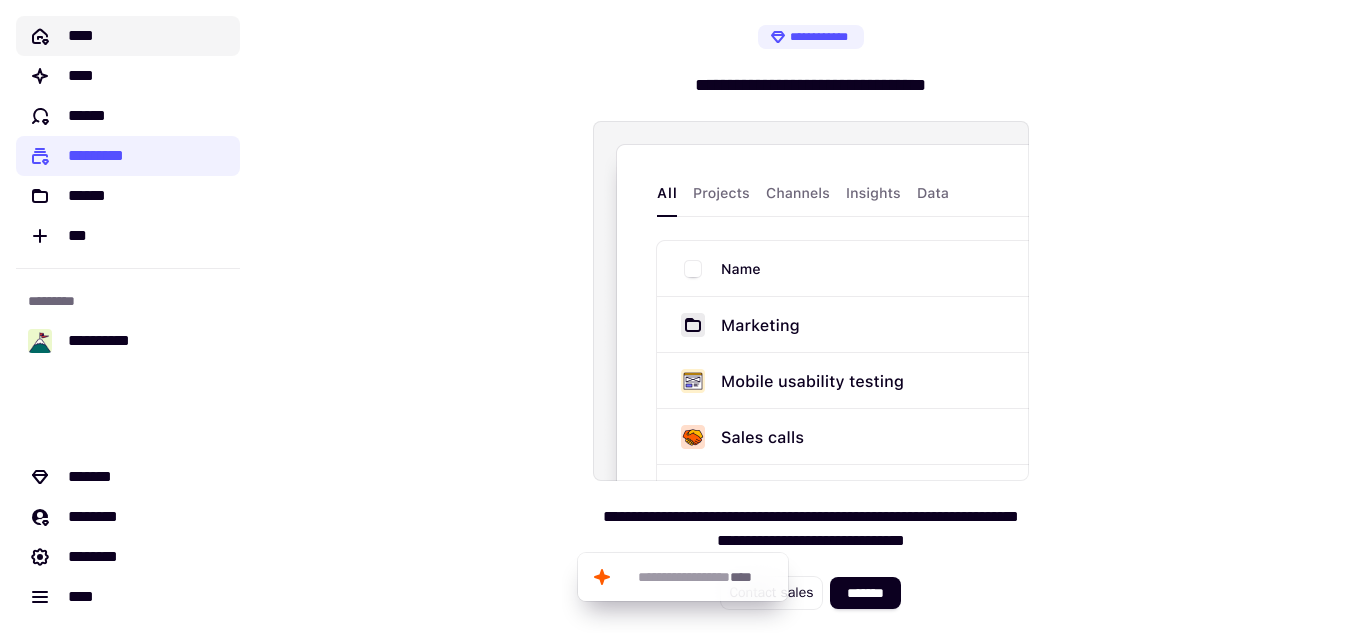 click on "****" 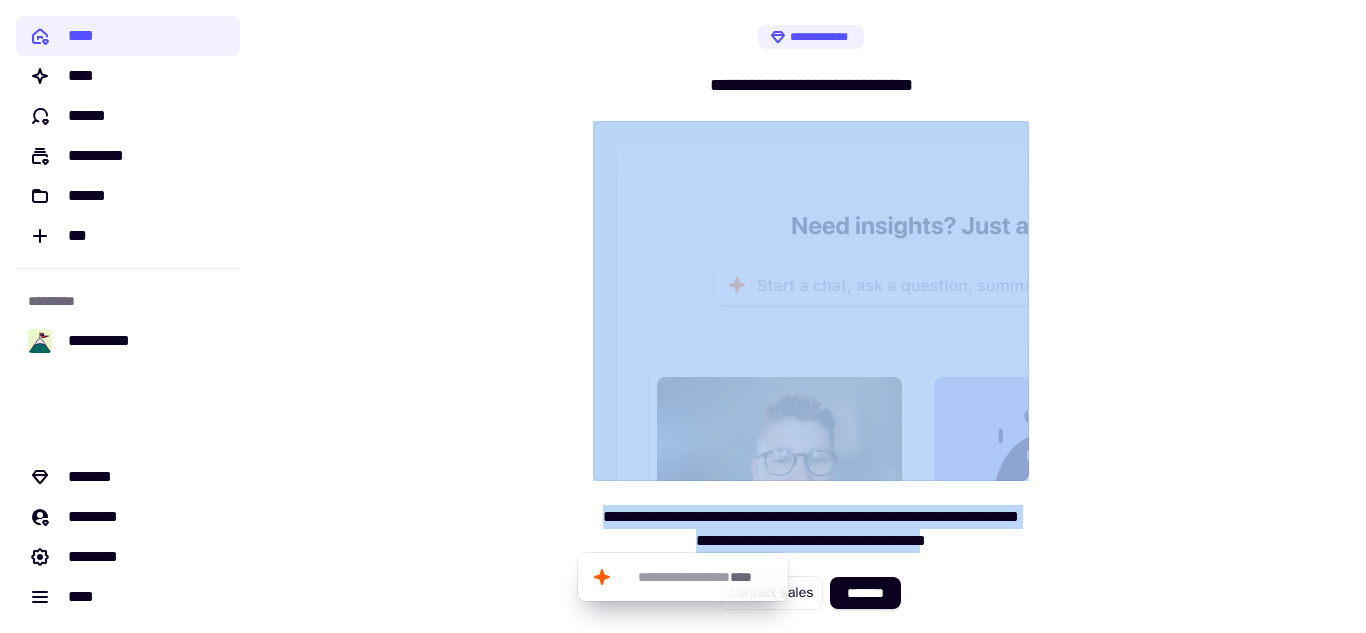 drag, startPoint x: 983, startPoint y: 546, endPoint x: 676, endPoint y: 482, distance: 313.60007 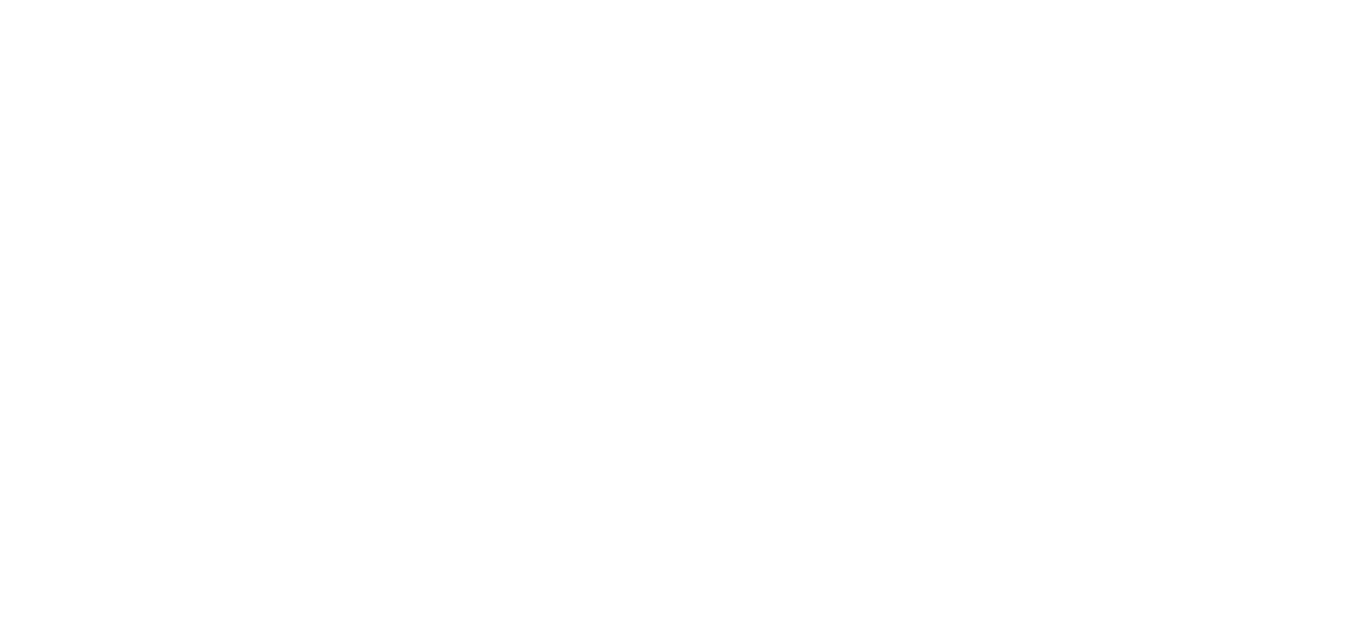 scroll, scrollTop: 0, scrollLeft: 0, axis: both 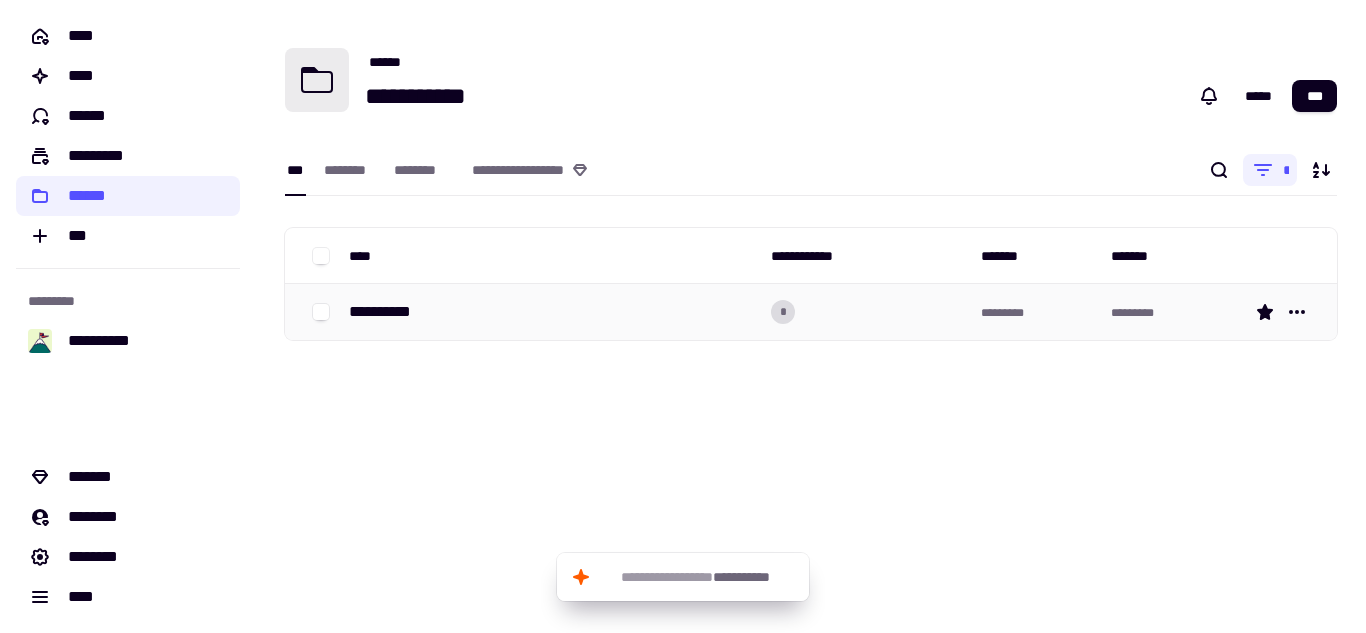 click on "**********" at bounding box center (552, 312) 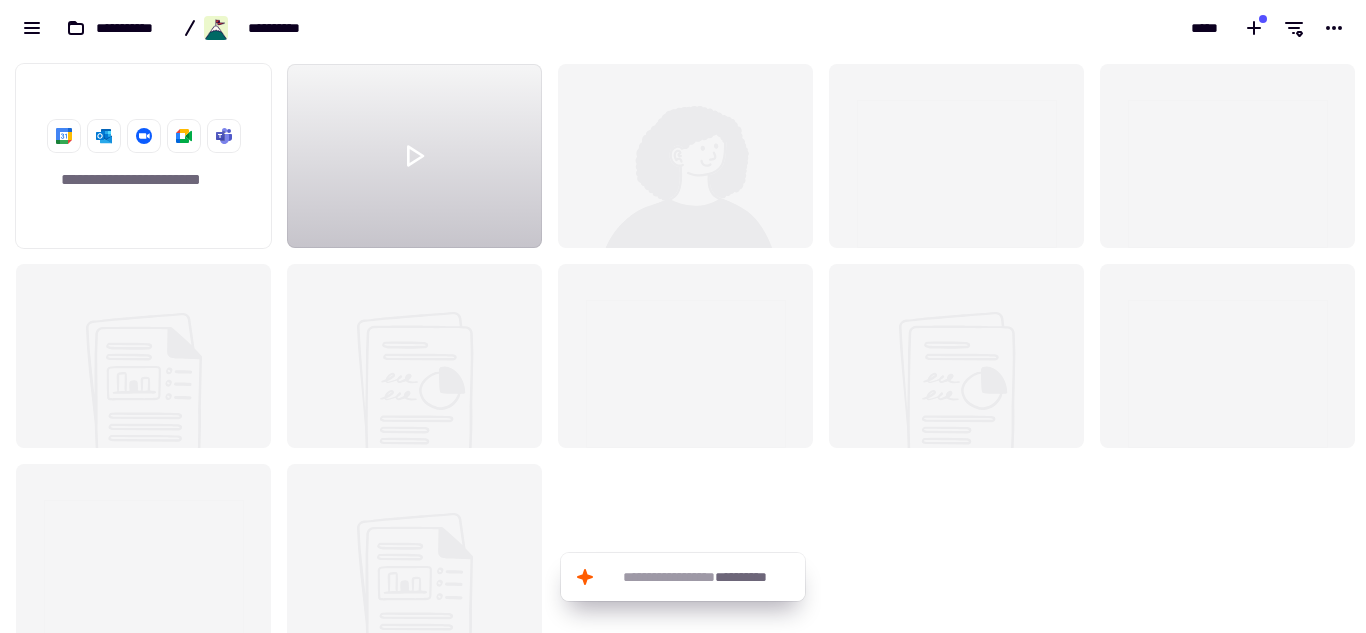 scroll, scrollTop: 16, scrollLeft: 16, axis: both 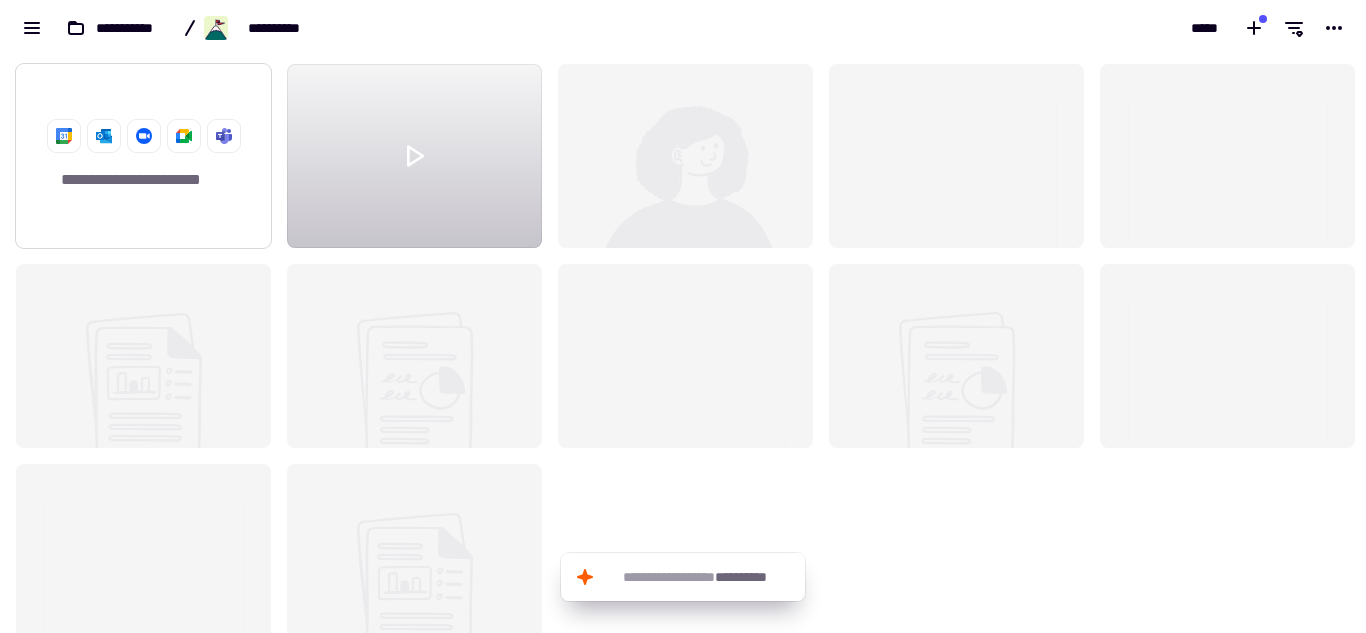 click 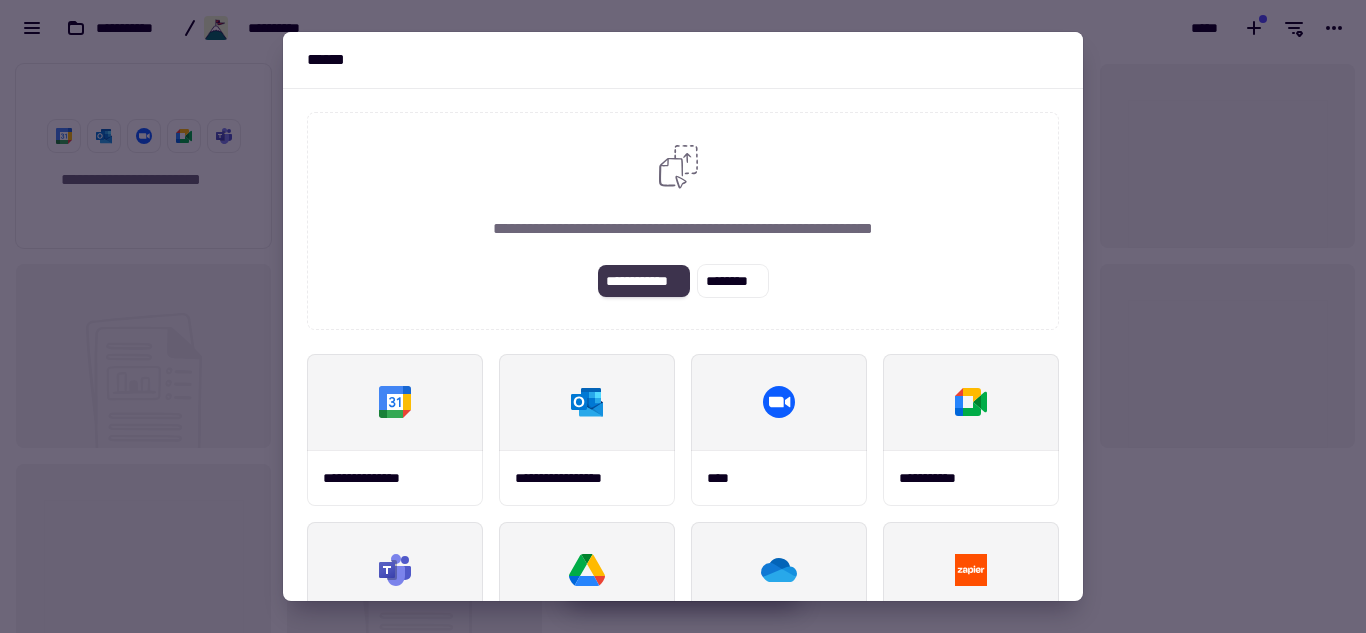 click on "**********" 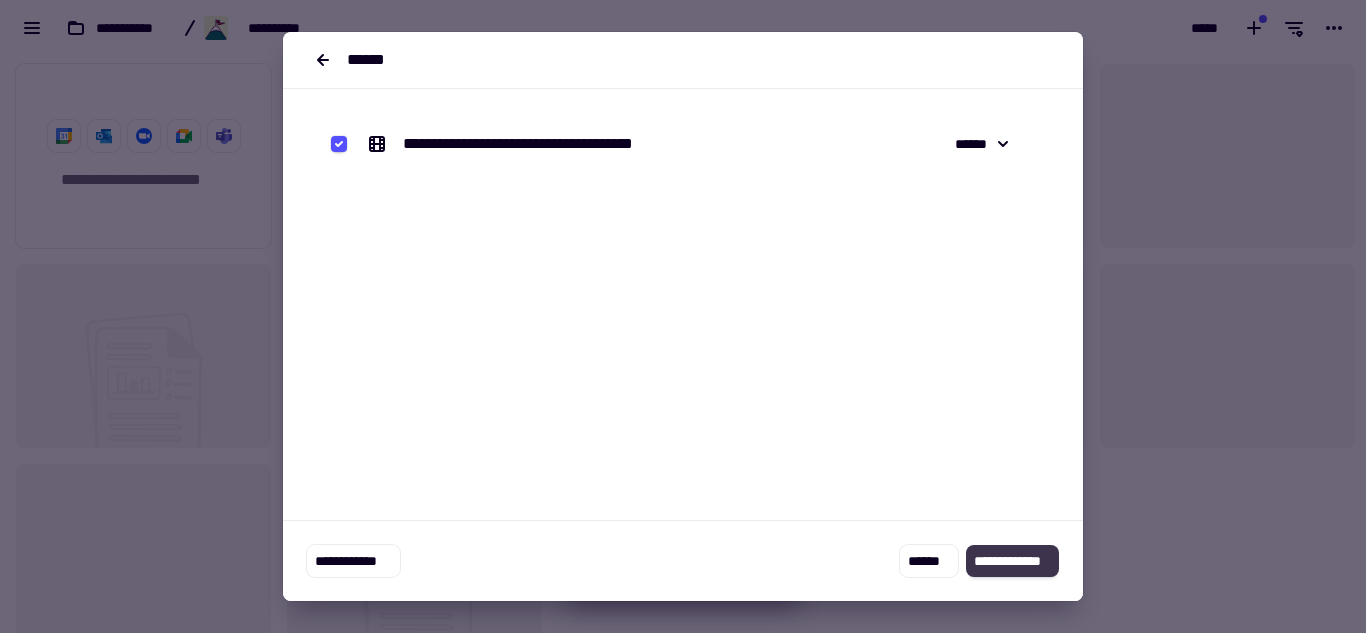 click on "**********" 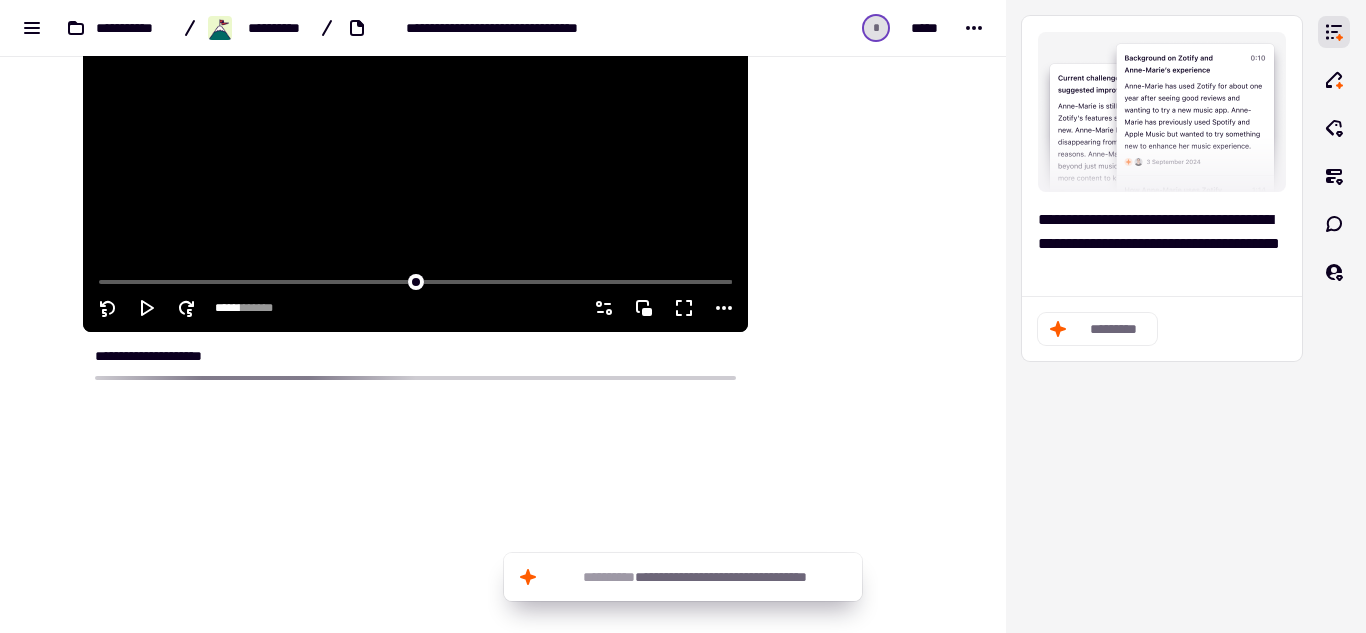 scroll, scrollTop: 207, scrollLeft: 0, axis: vertical 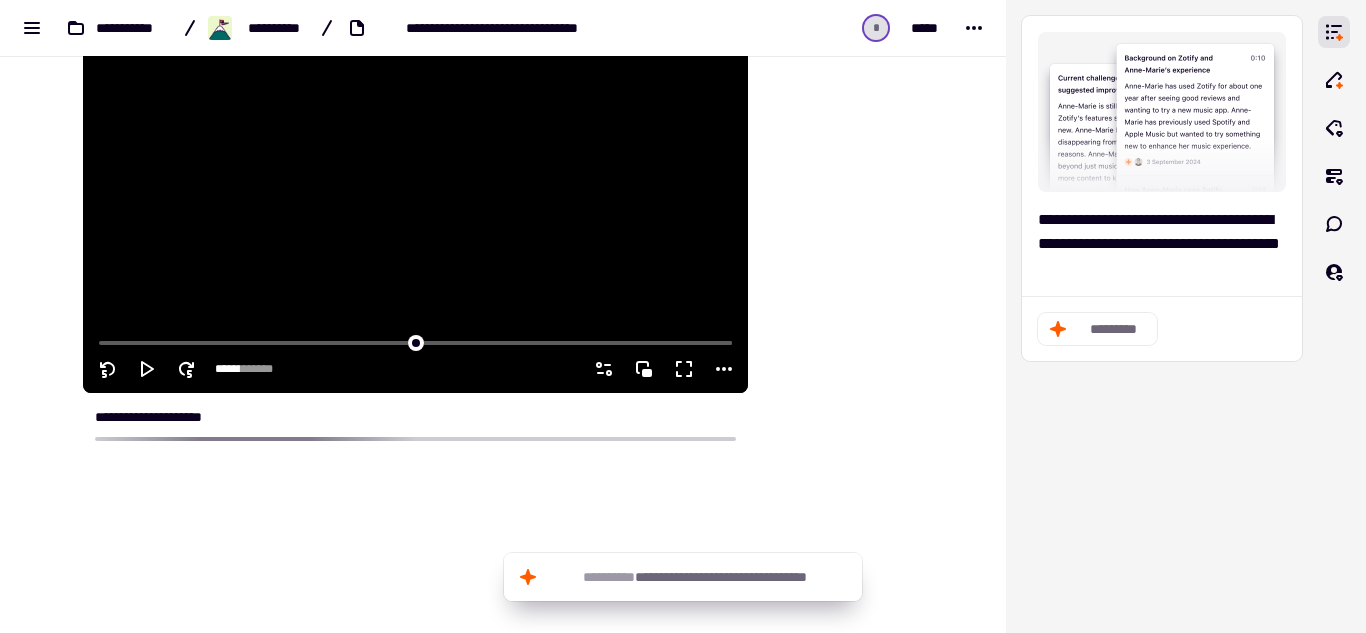 click 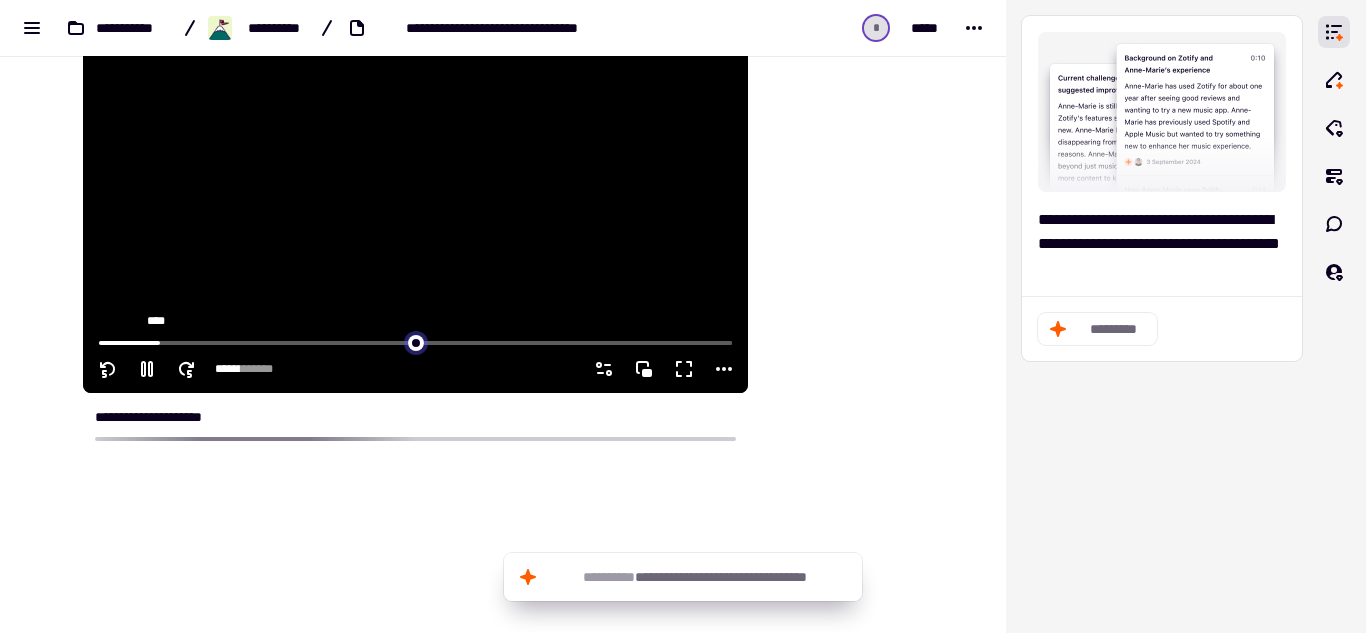 click at bounding box center (415, 341) 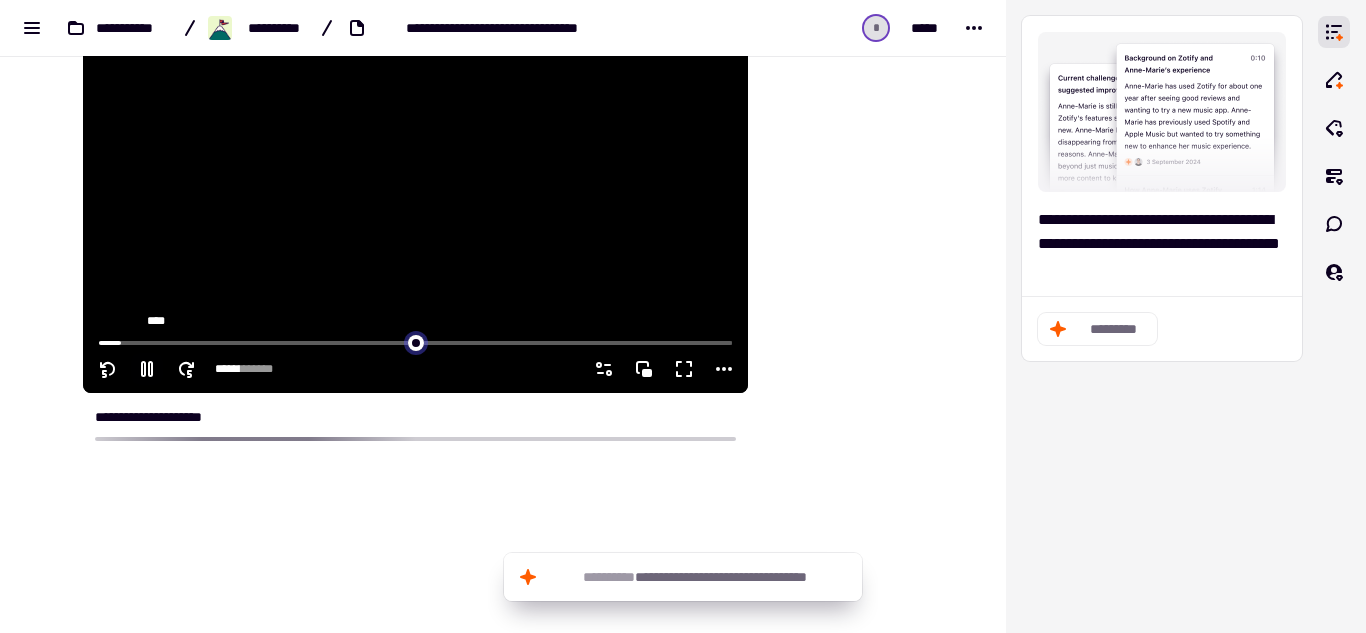 click at bounding box center [415, 341] 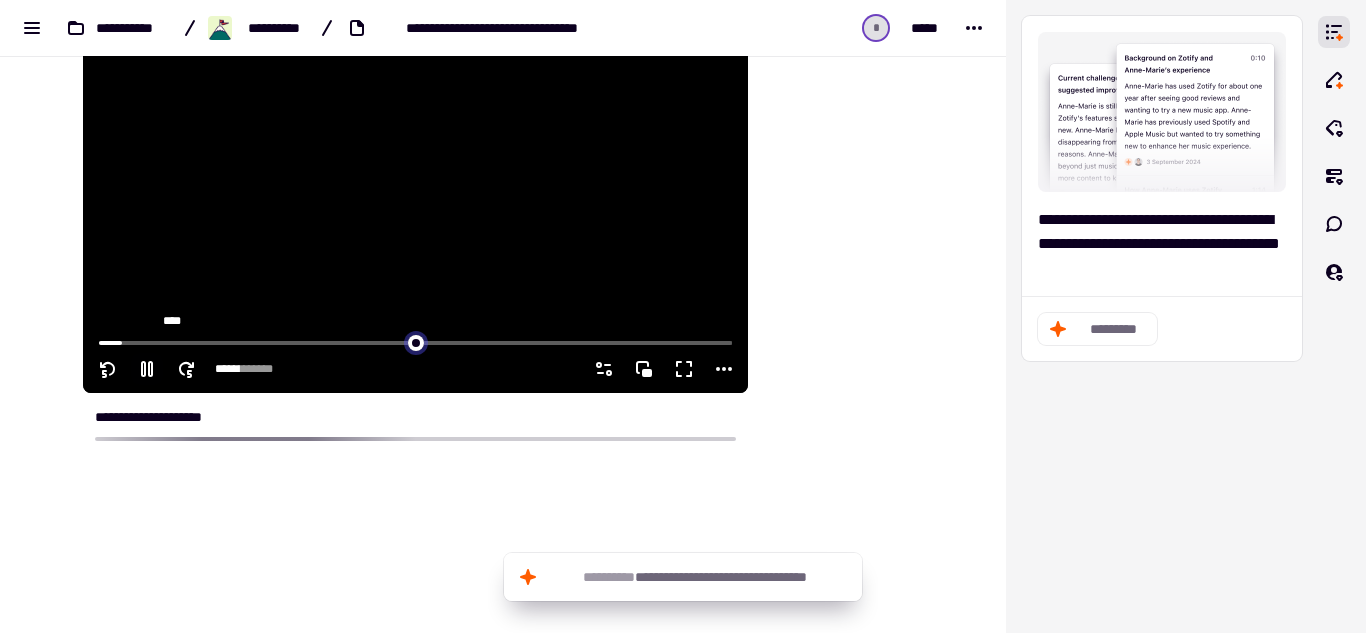 click at bounding box center [415, 341] 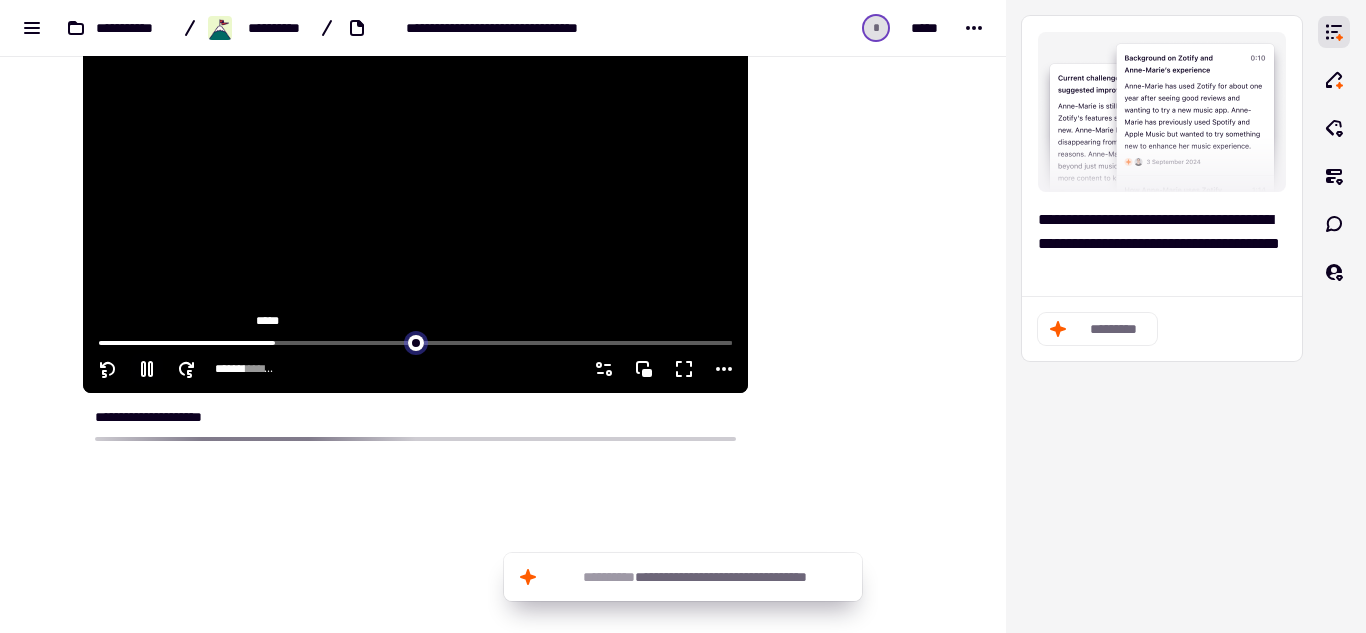 click at bounding box center [415, 341] 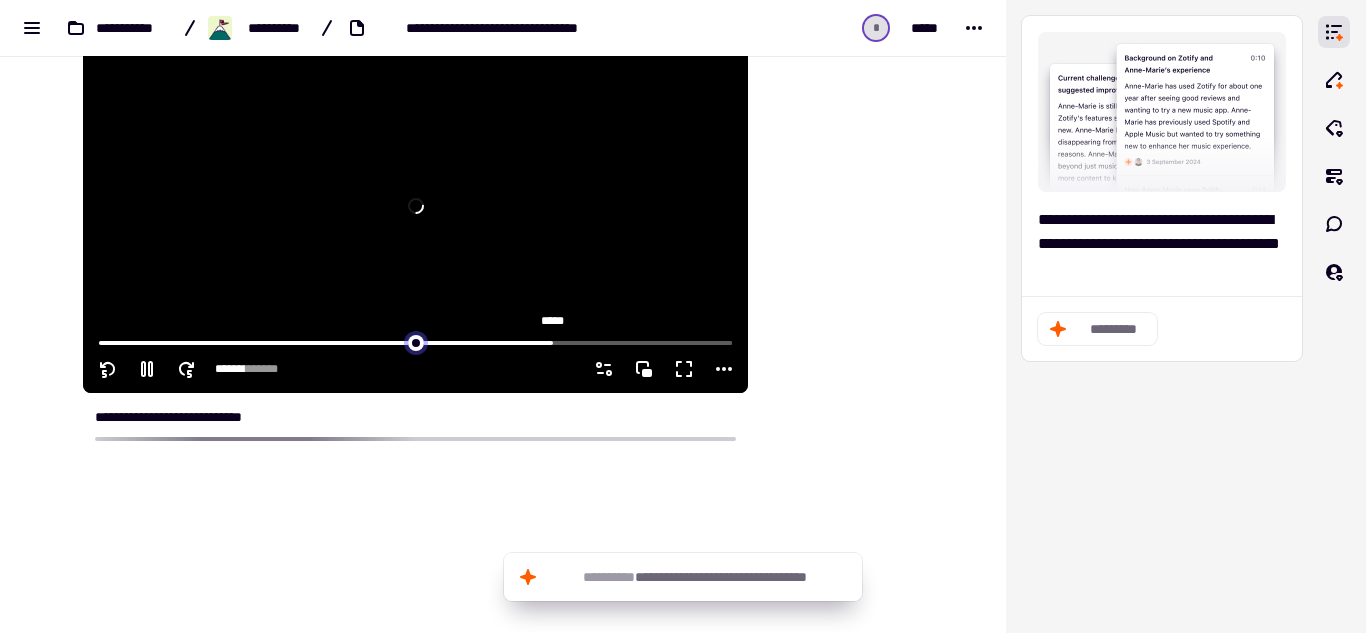click at bounding box center [415, 341] 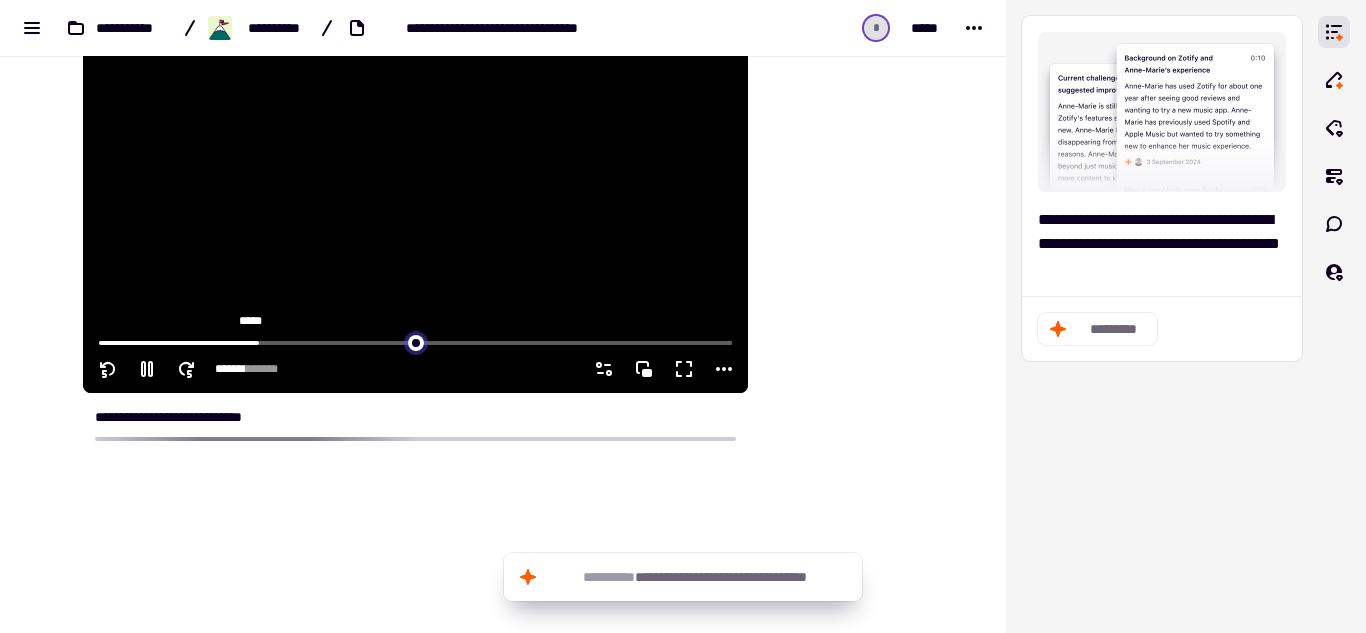 click at bounding box center [415, 341] 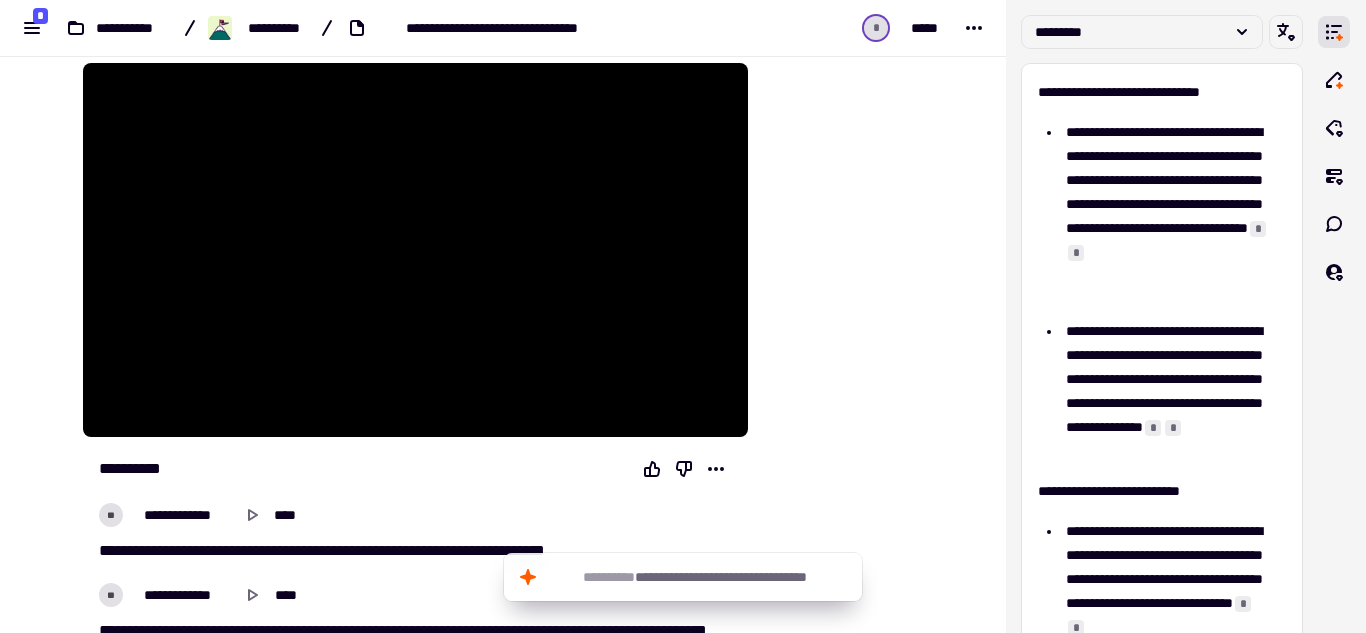 type on "****" 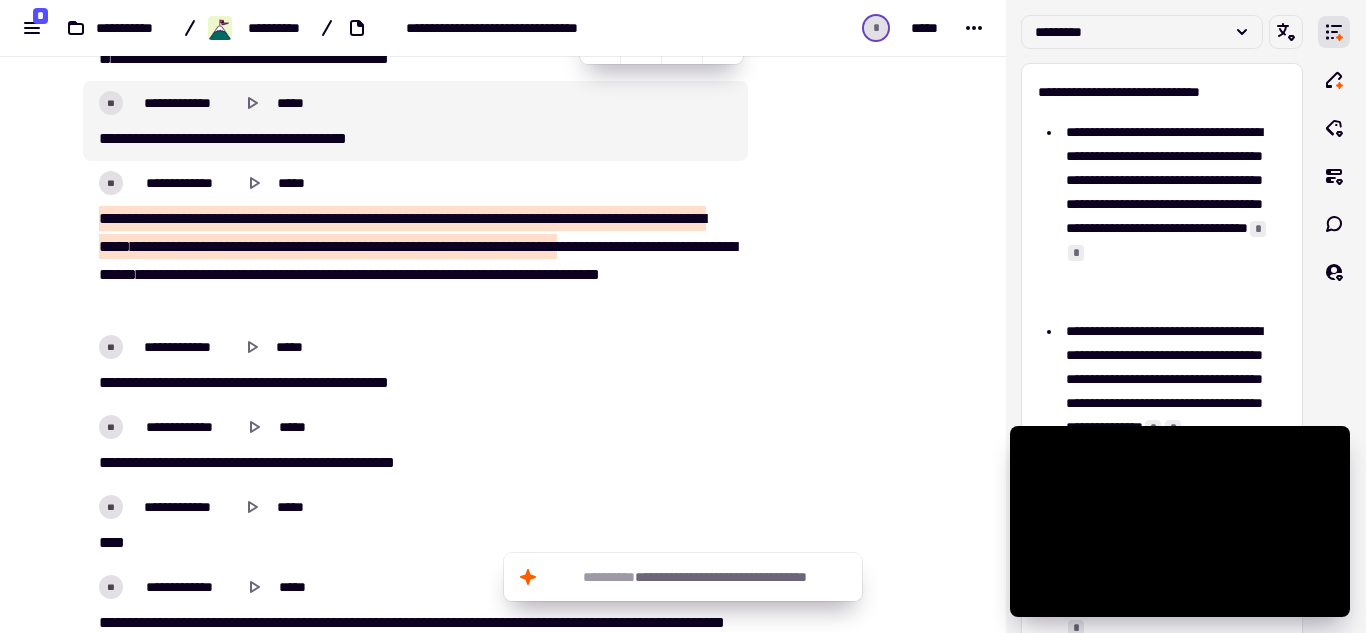 scroll, scrollTop: 5318, scrollLeft: 0, axis: vertical 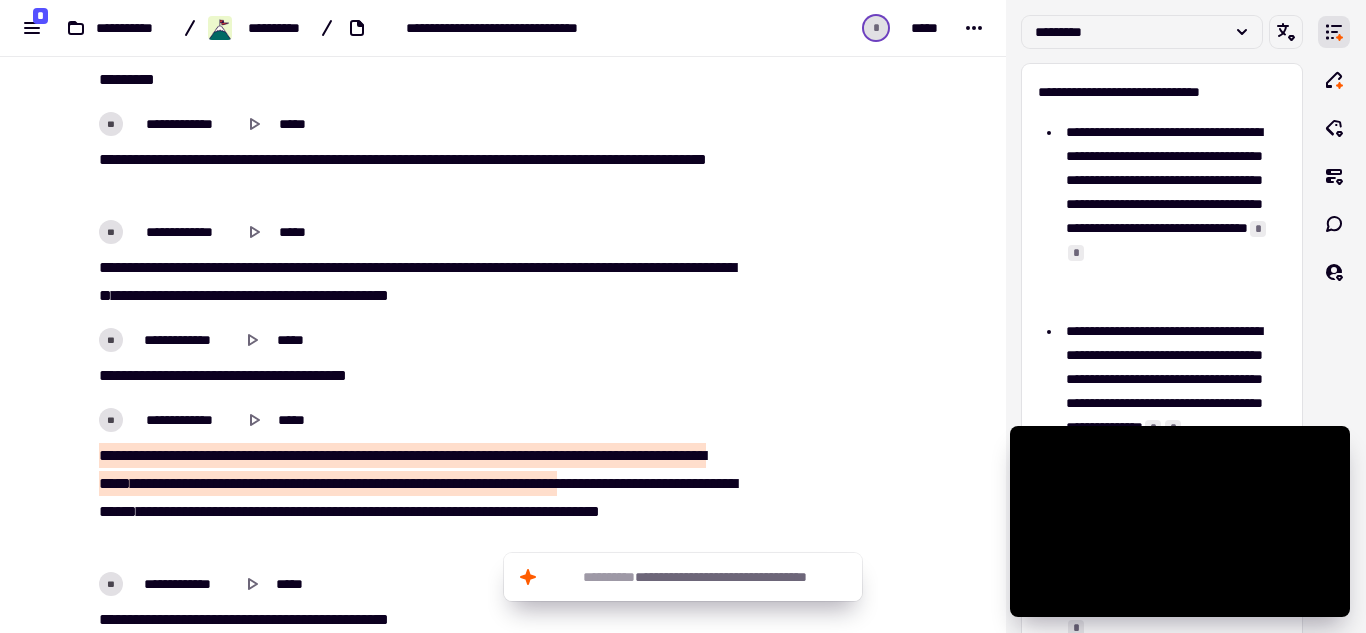 drag, startPoint x: 1226, startPoint y: 440, endPoint x: 927, endPoint y: 443, distance: 299.01505 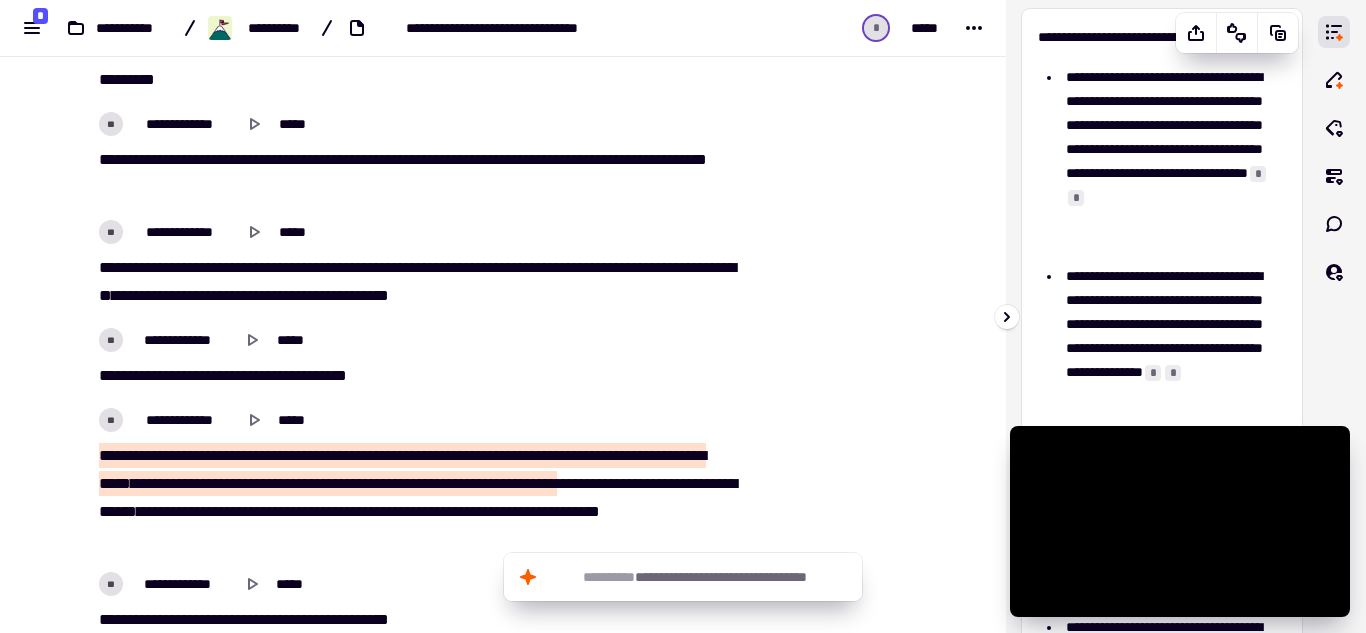 scroll, scrollTop: 54, scrollLeft: 0, axis: vertical 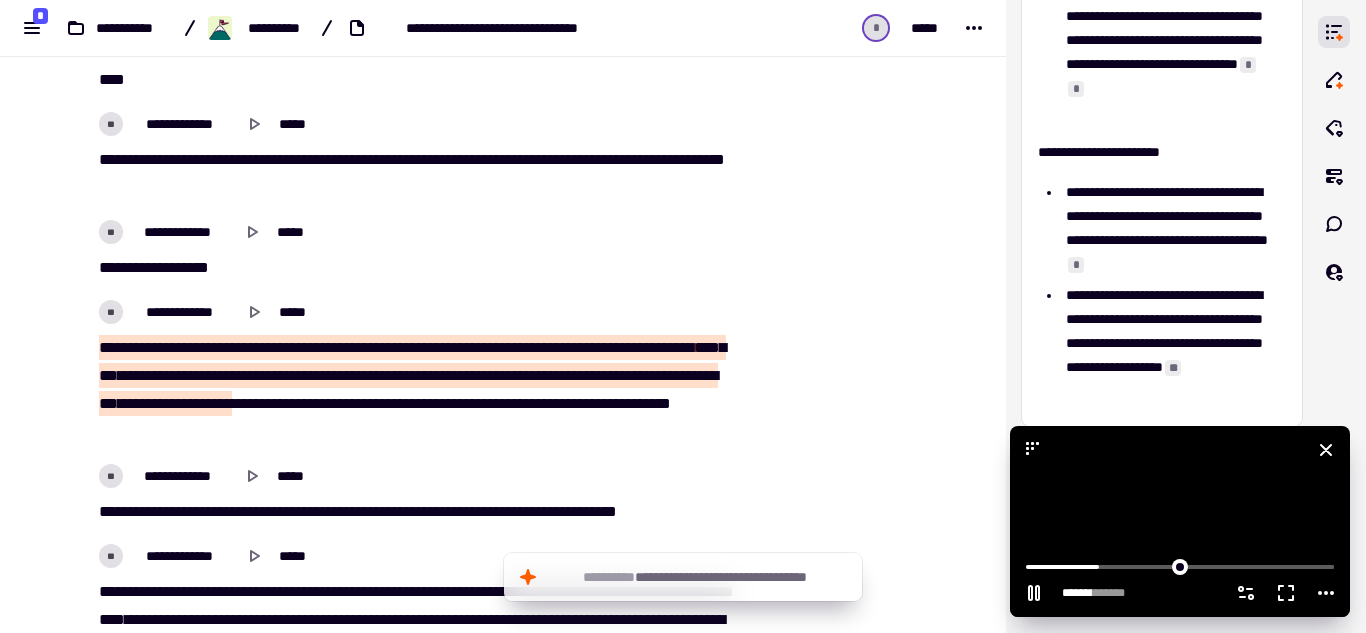 click 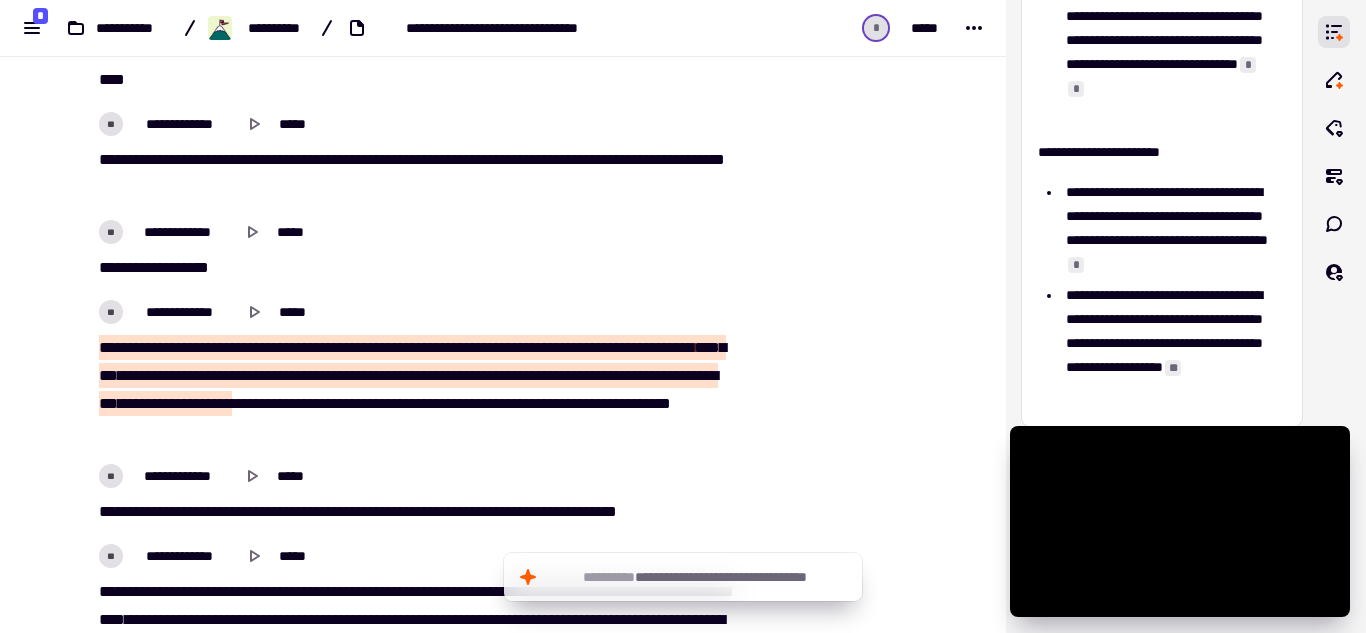 click at bounding box center (849, 2734) 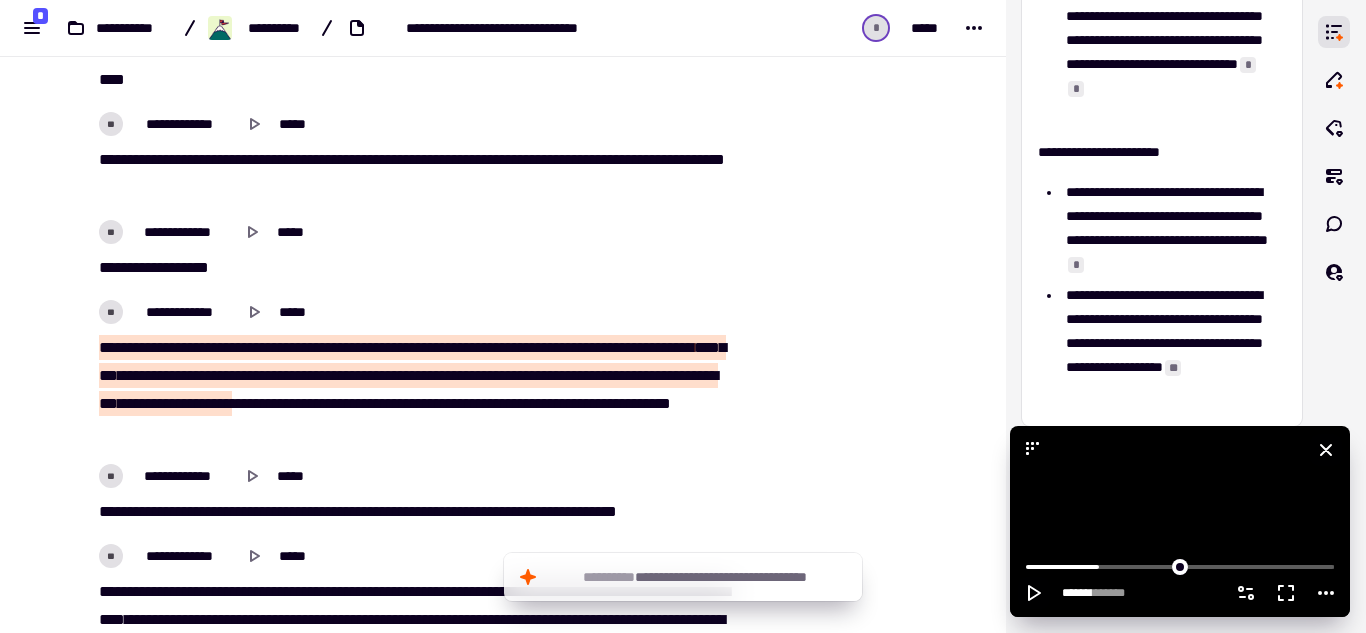 click 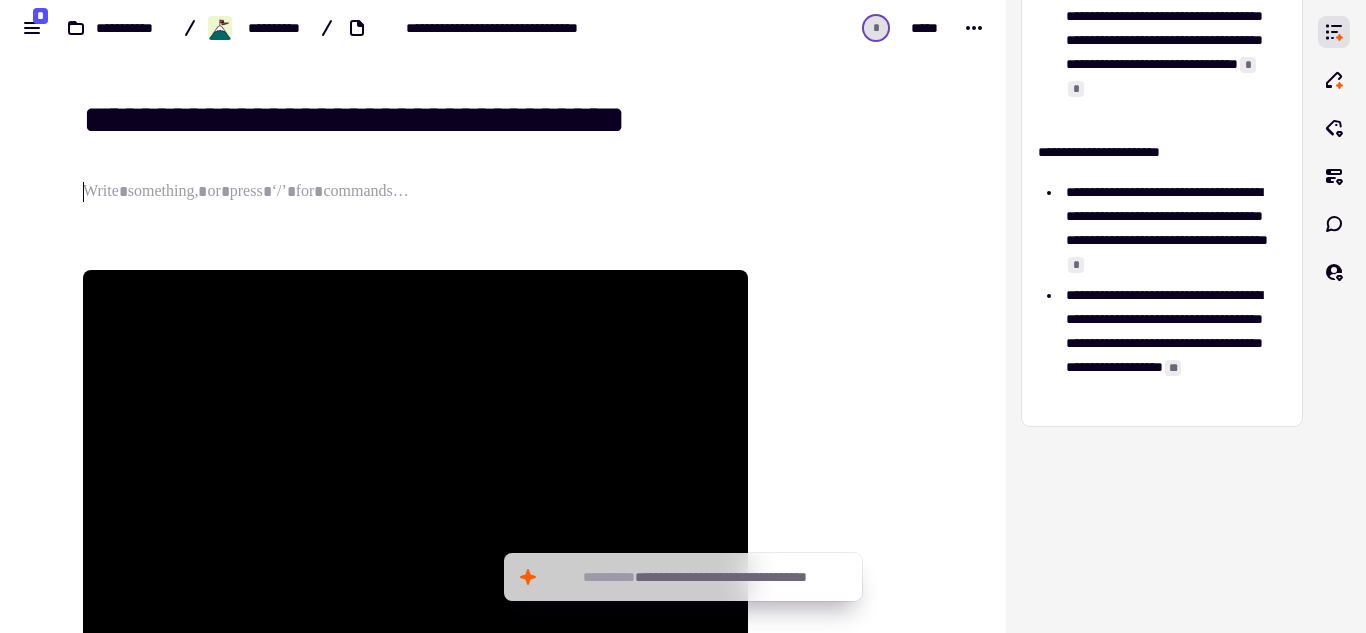 scroll, scrollTop: 239, scrollLeft: 0, axis: vertical 